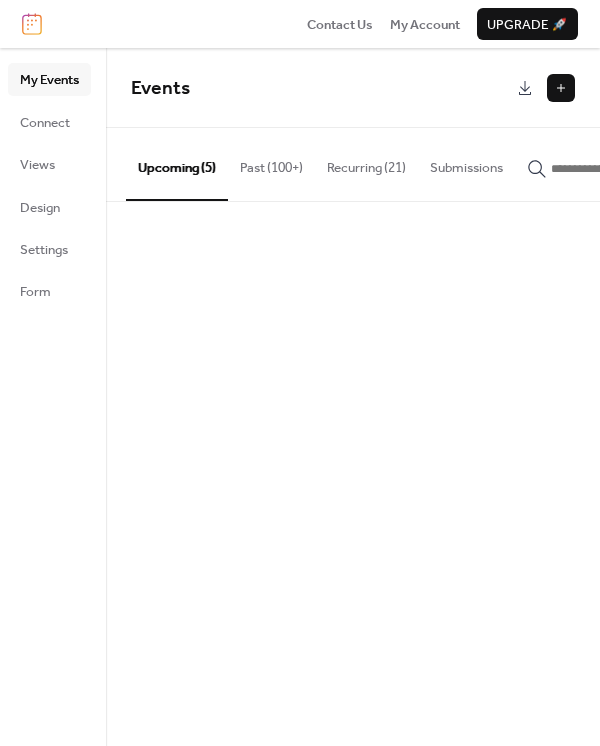 scroll, scrollTop: 0, scrollLeft: 0, axis: both 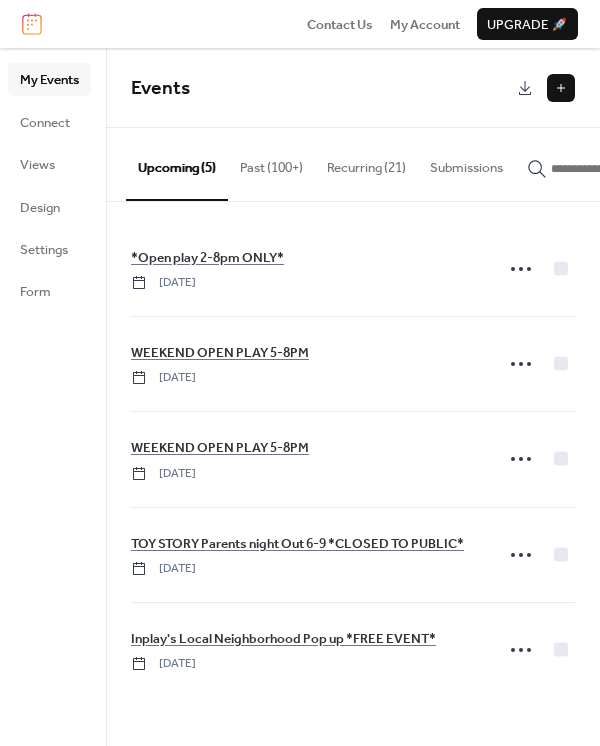 click on "Past  (100+)" at bounding box center [271, 163] 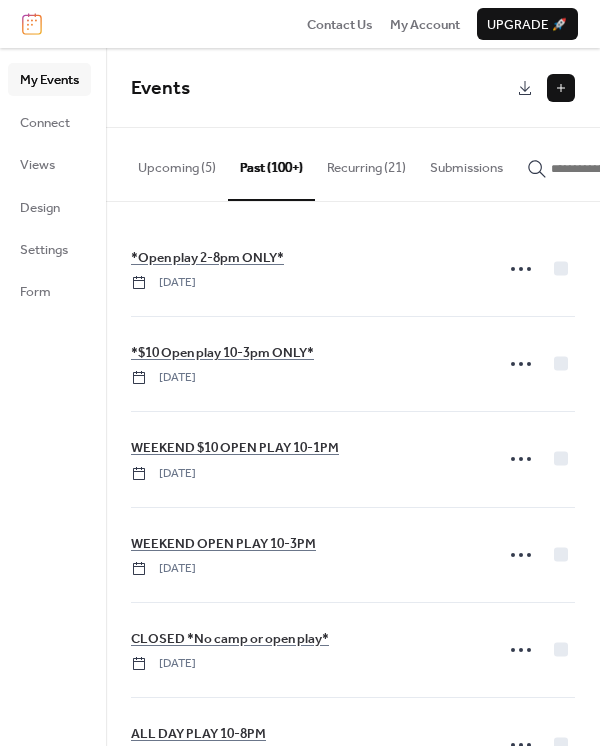 click on "Past  (100+)" at bounding box center [271, 164] 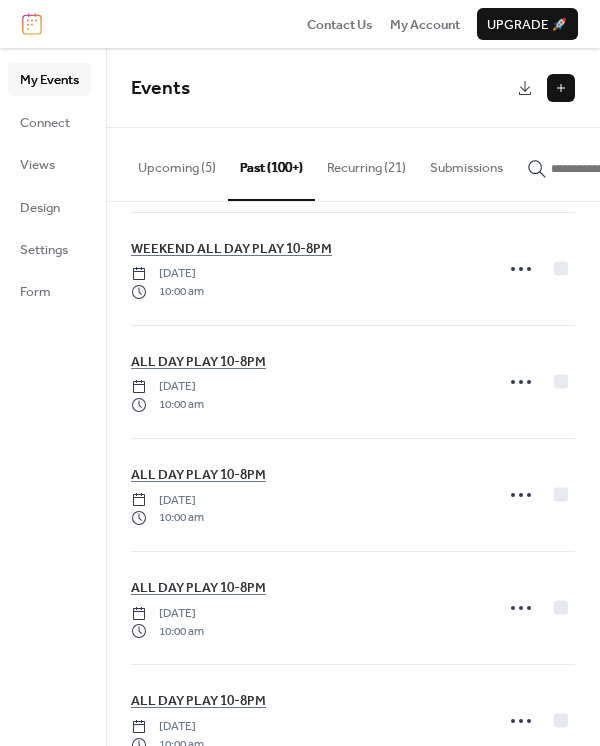 scroll, scrollTop: 1889, scrollLeft: 0, axis: vertical 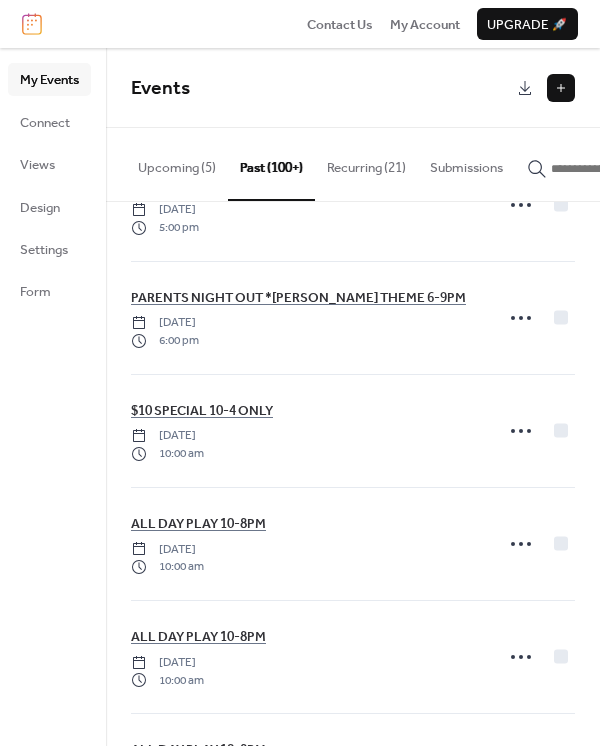 click 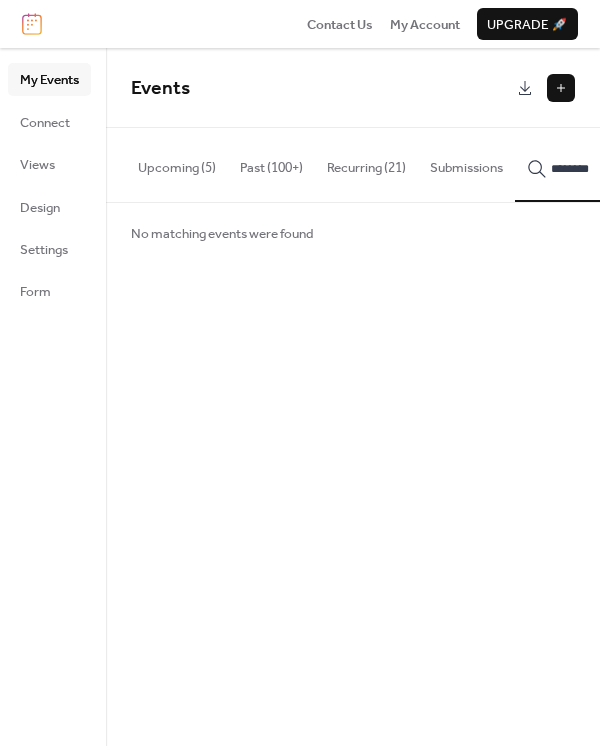 scroll, scrollTop: 0, scrollLeft: 90, axis: horizontal 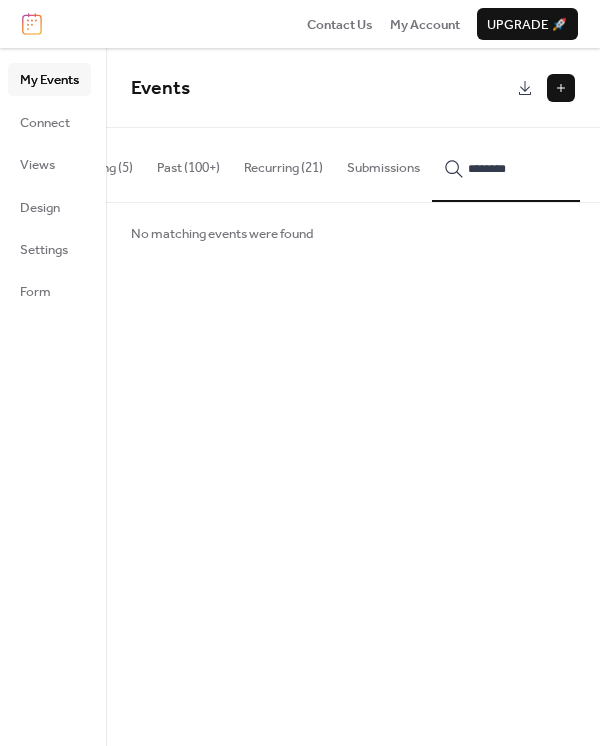 type on "********" 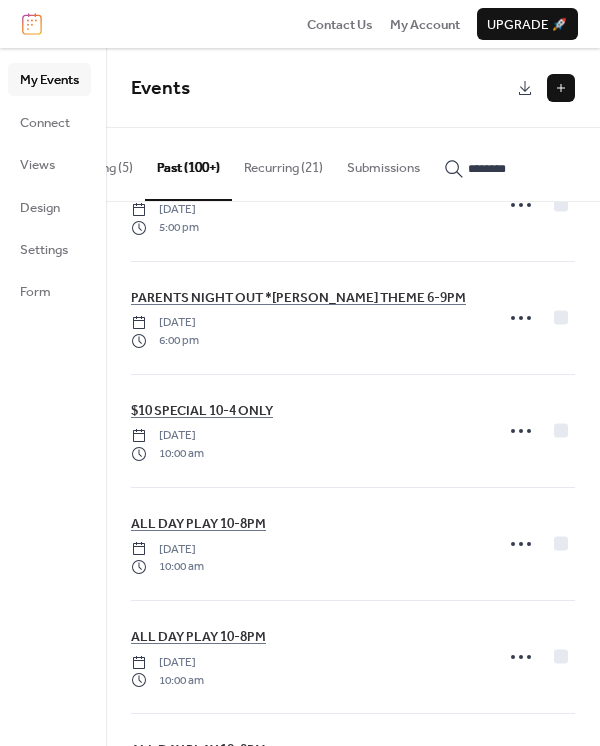 click at bounding box center (561, 88) 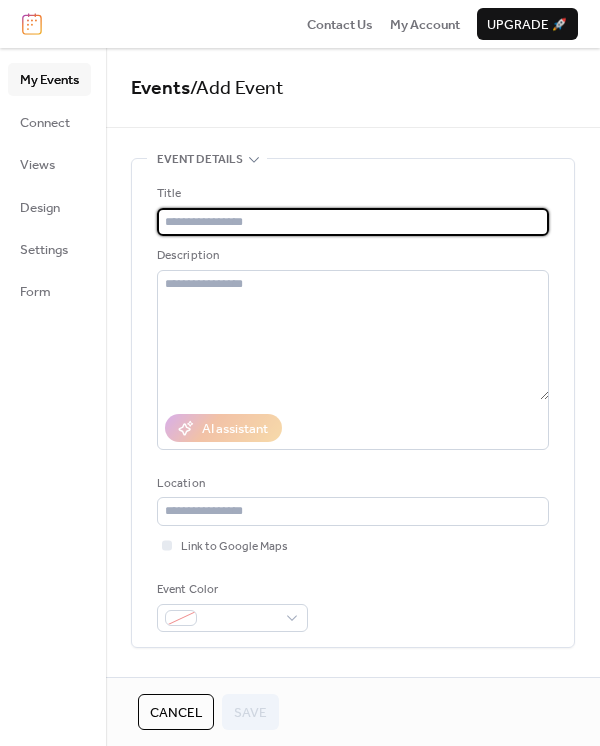 click at bounding box center (353, 222) 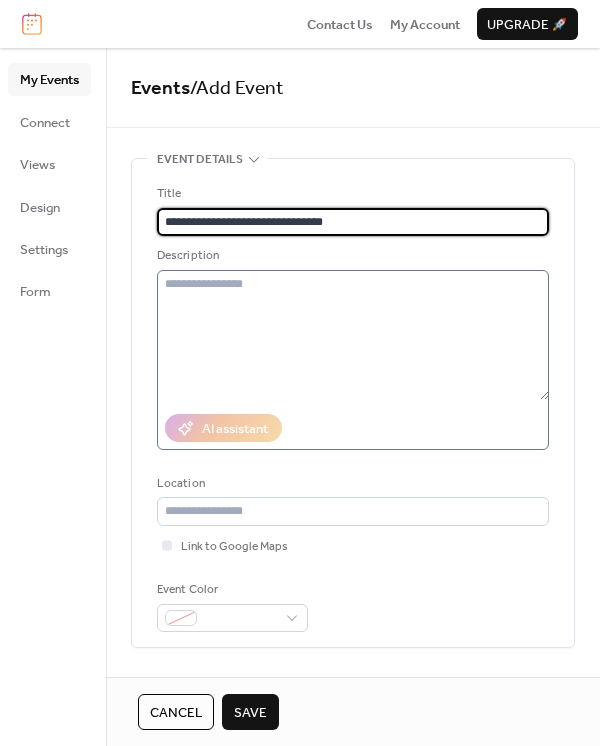 type on "**********" 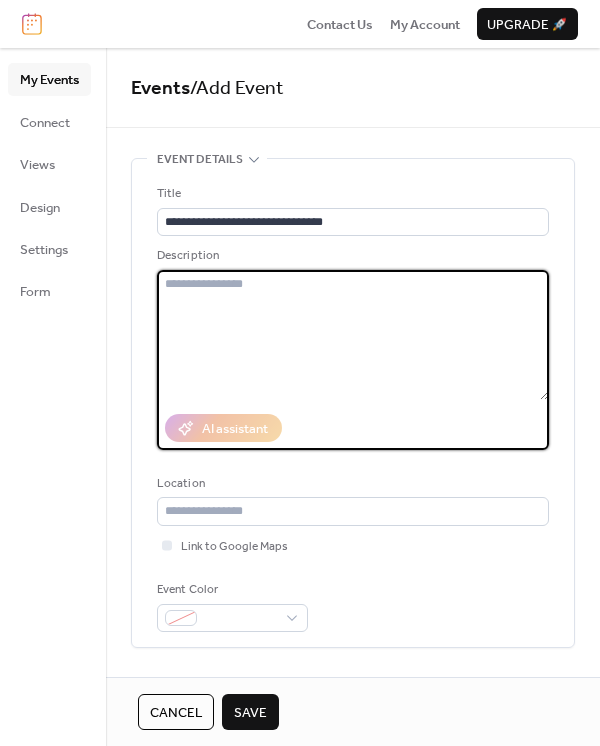 click at bounding box center [353, 335] 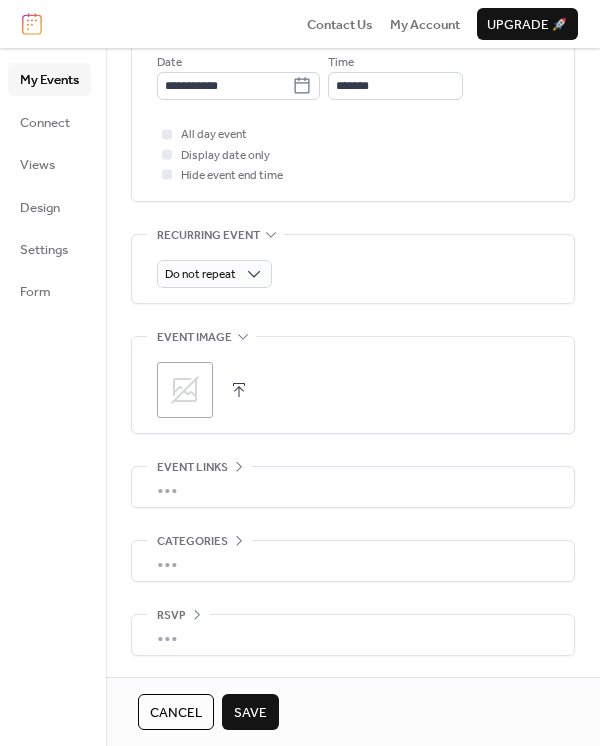 scroll, scrollTop: 780, scrollLeft: 0, axis: vertical 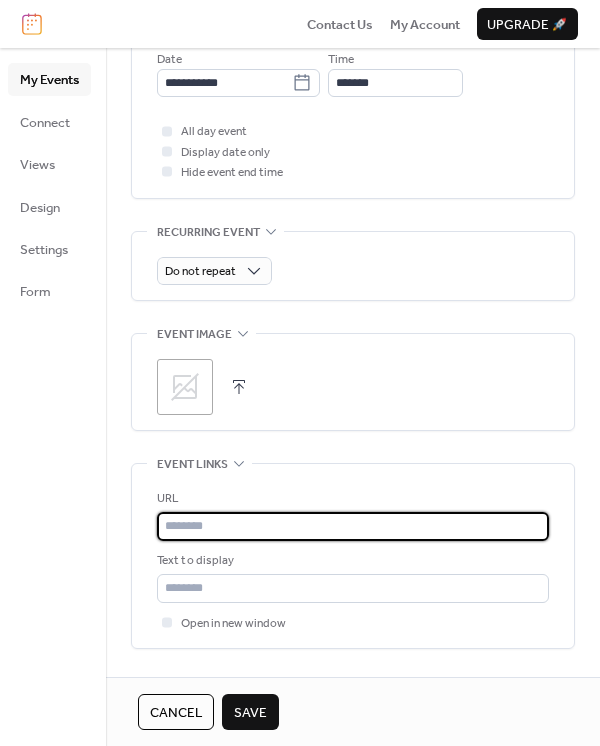click at bounding box center (353, 526) 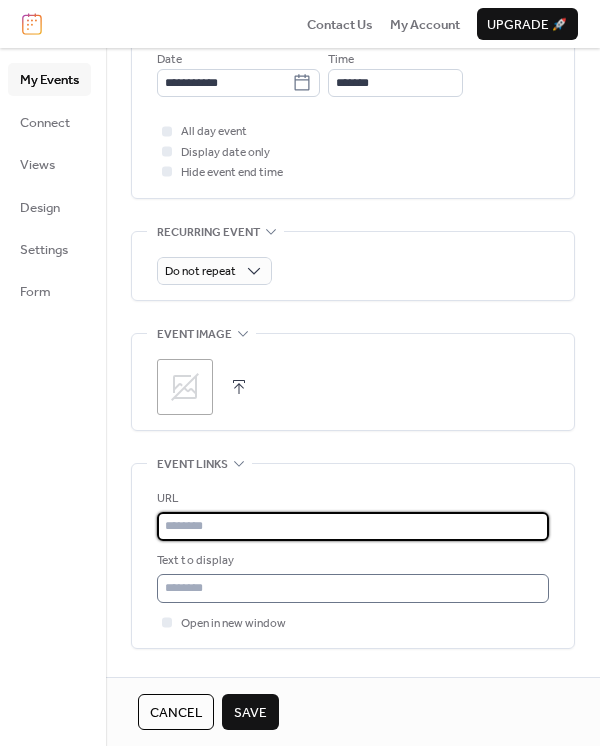 paste on "**********" 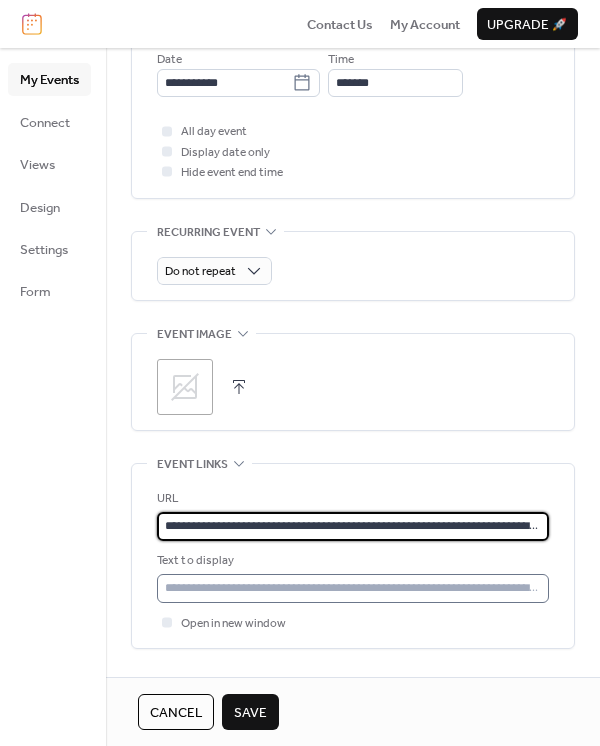 type on "**********" 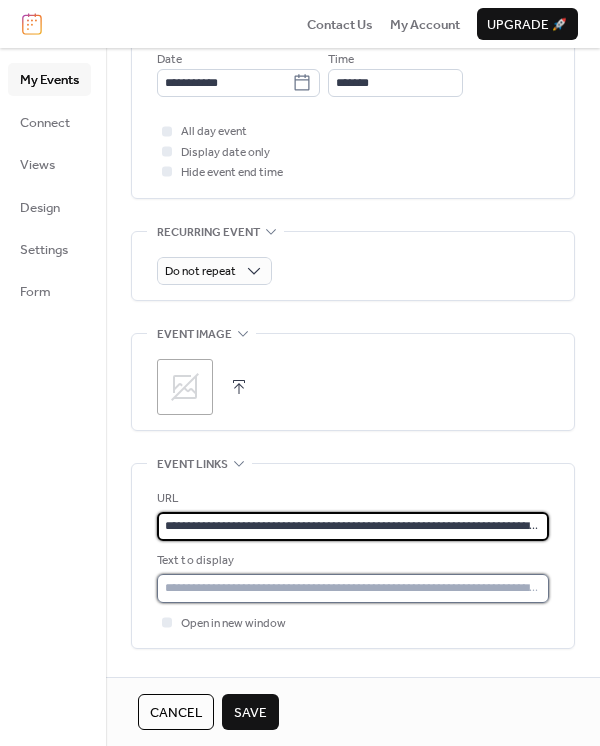 click at bounding box center [353, 588] 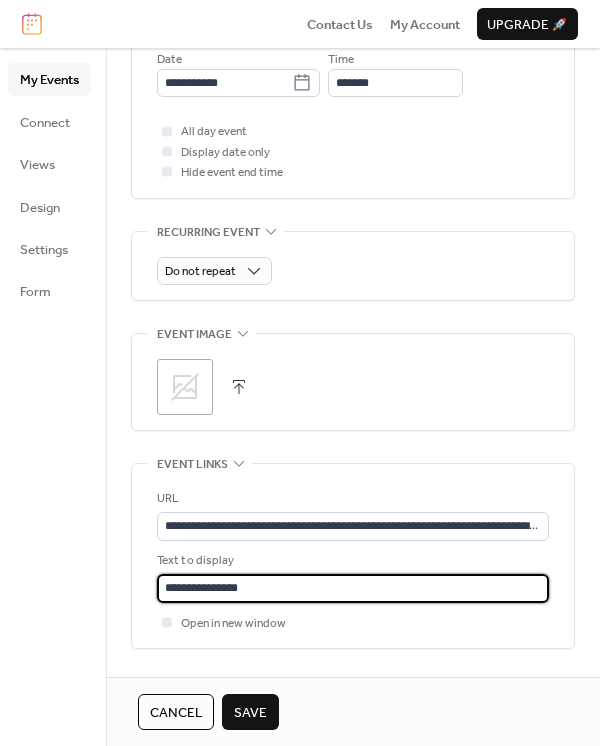type on "**********" 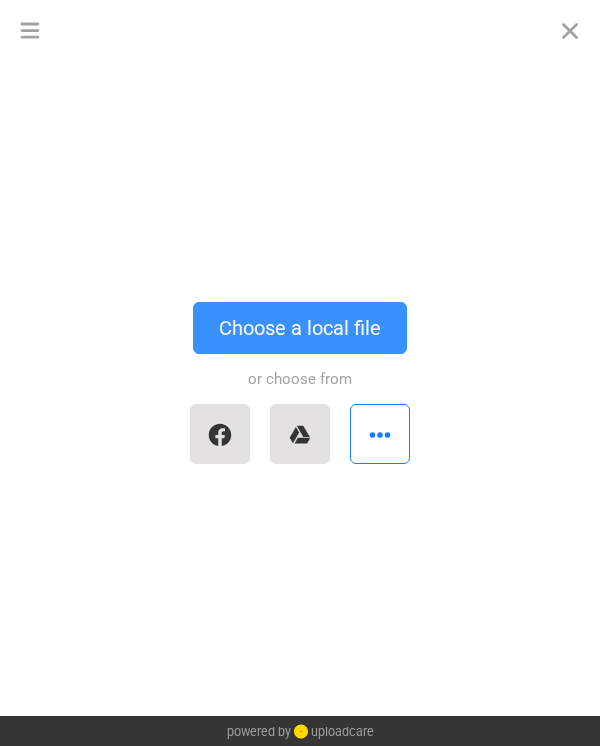 click on "Choose a local file" at bounding box center (300, 328) 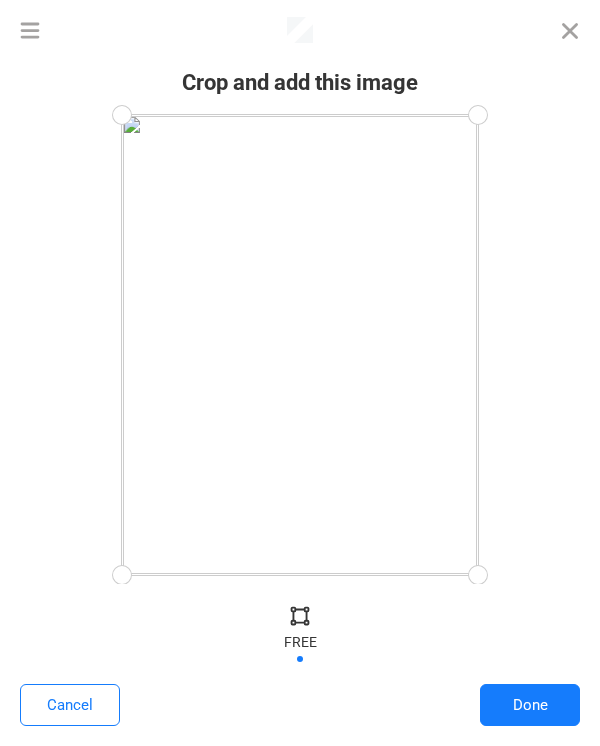 click at bounding box center [300, 639] 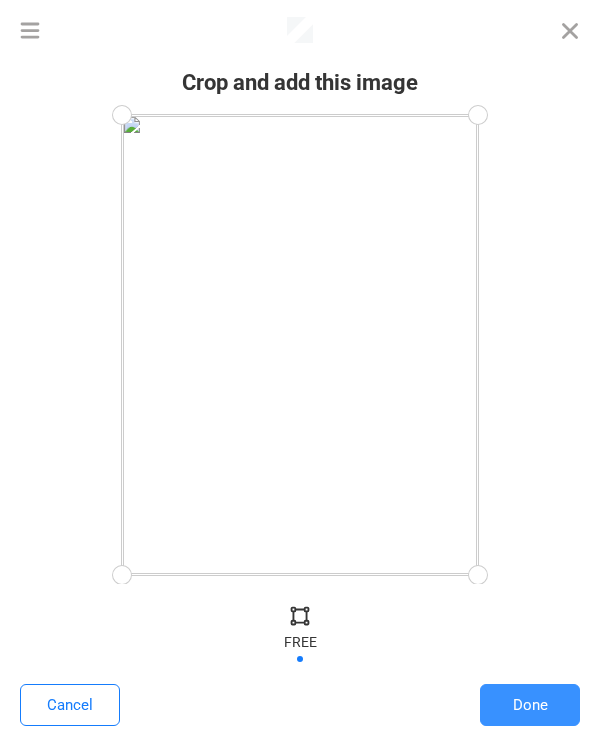 click on "Done" at bounding box center (530, 705) 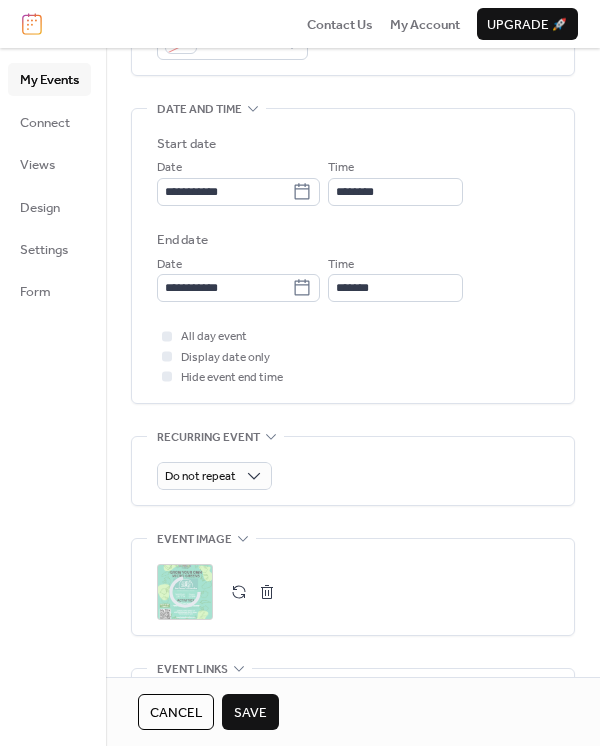 scroll, scrollTop: 541, scrollLeft: 0, axis: vertical 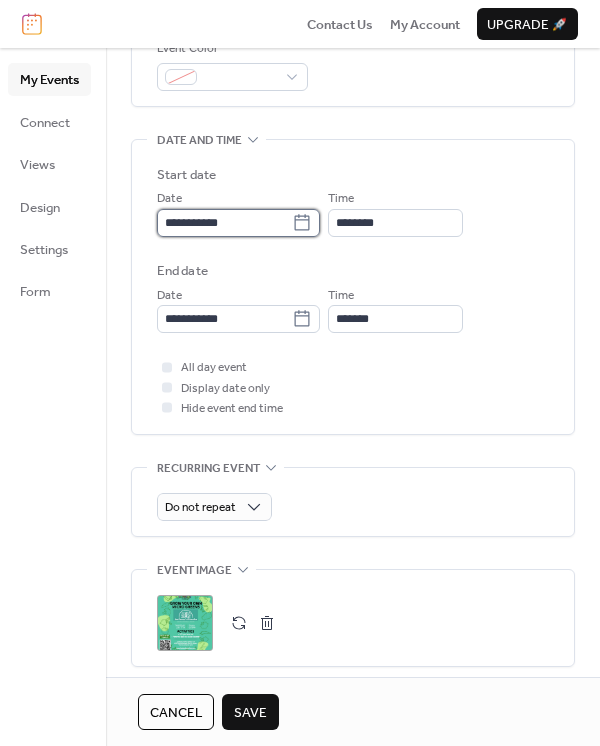 click on "**********" at bounding box center [224, 223] 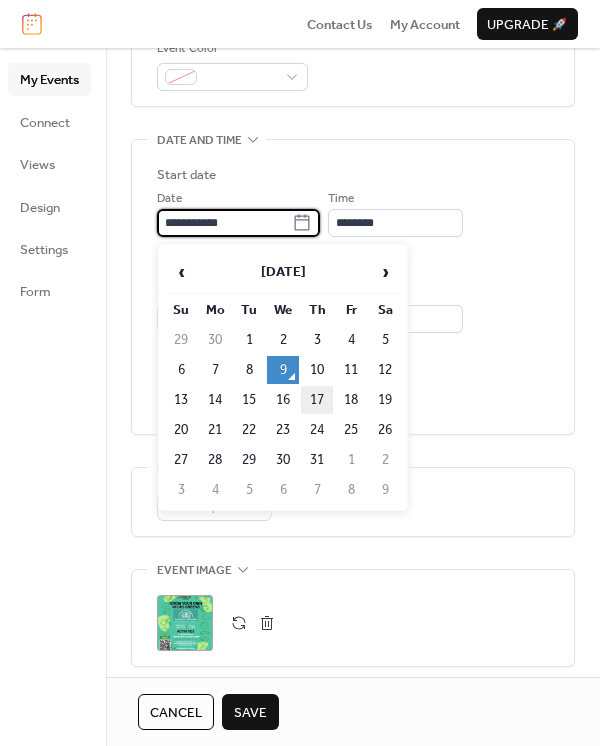 click on "17" at bounding box center (317, 400) 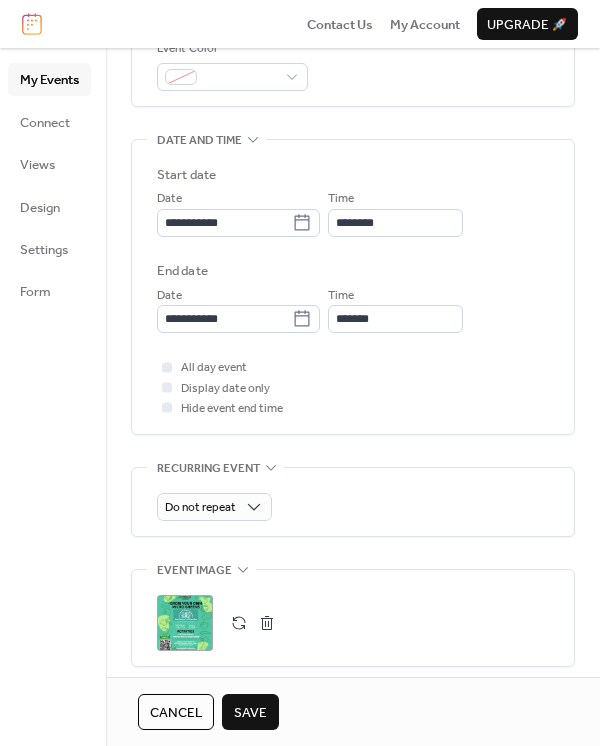 type on "**********" 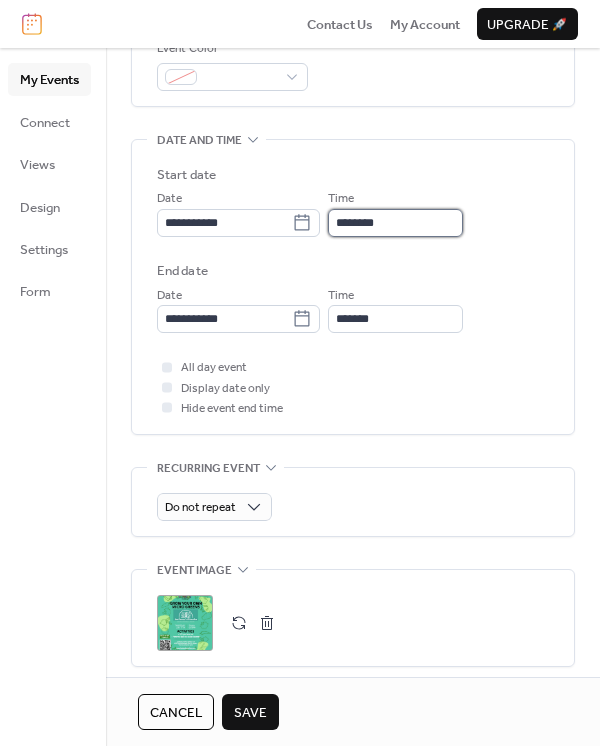 click on "********" at bounding box center [395, 223] 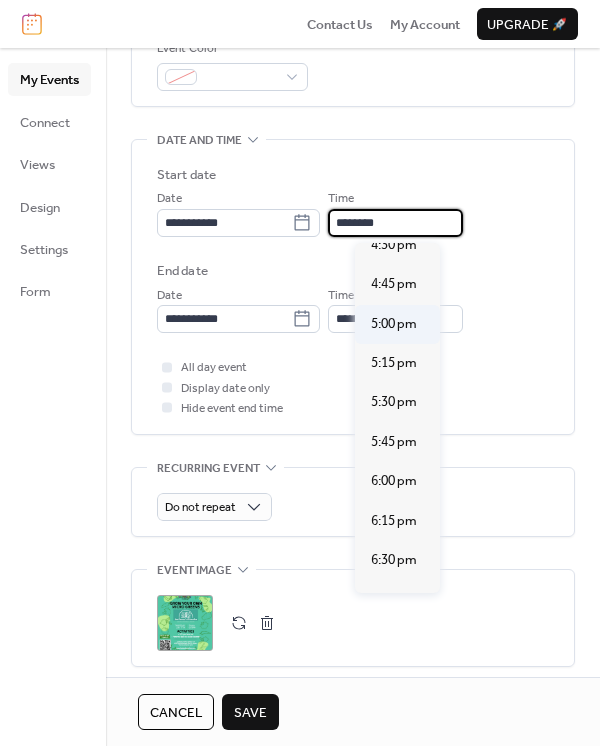 scroll, scrollTop: 2617, scrollLeft: 0, axis: vertical 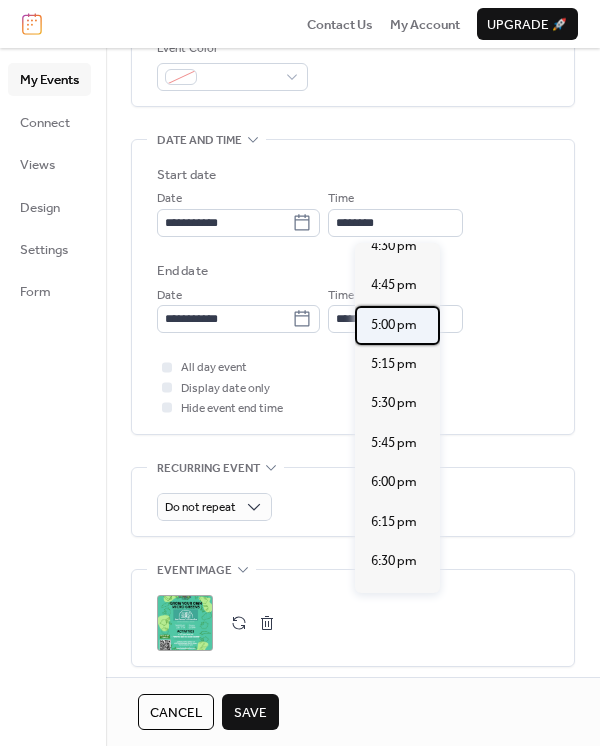 click on "5:00 pm" at bounding box center (394, 325) 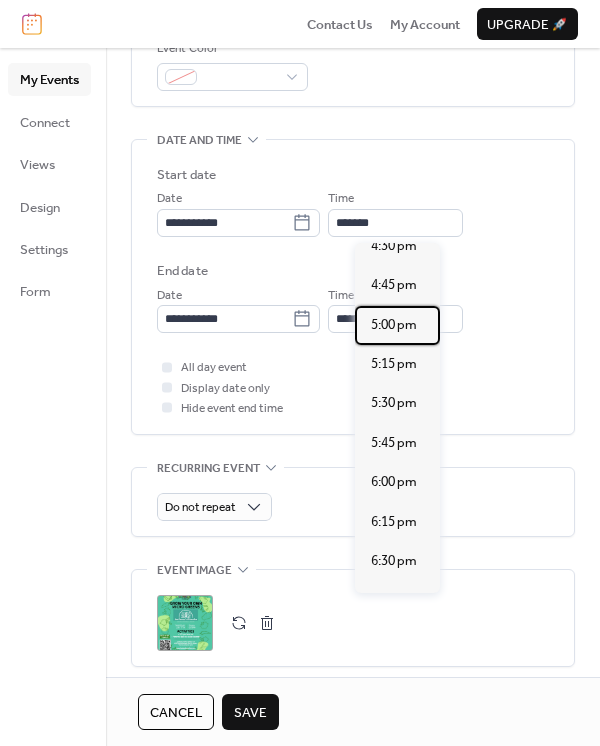 type on "*******" 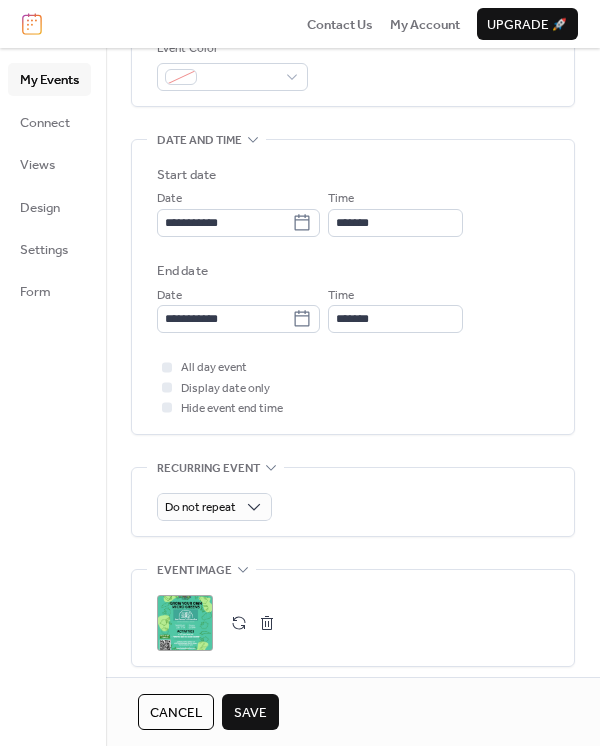 click on "**********" at bounding box center [353, 249] 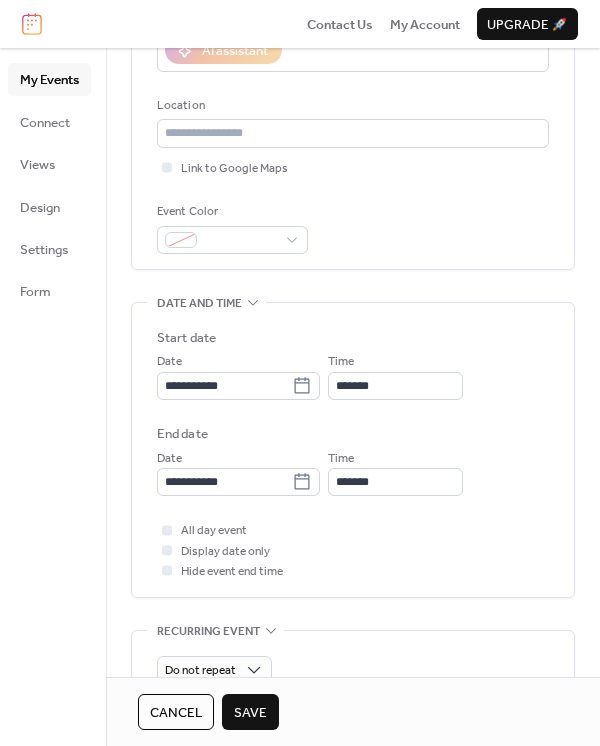 scroll, scrollTop: 117, scrollLeft: 0, axis: vertical 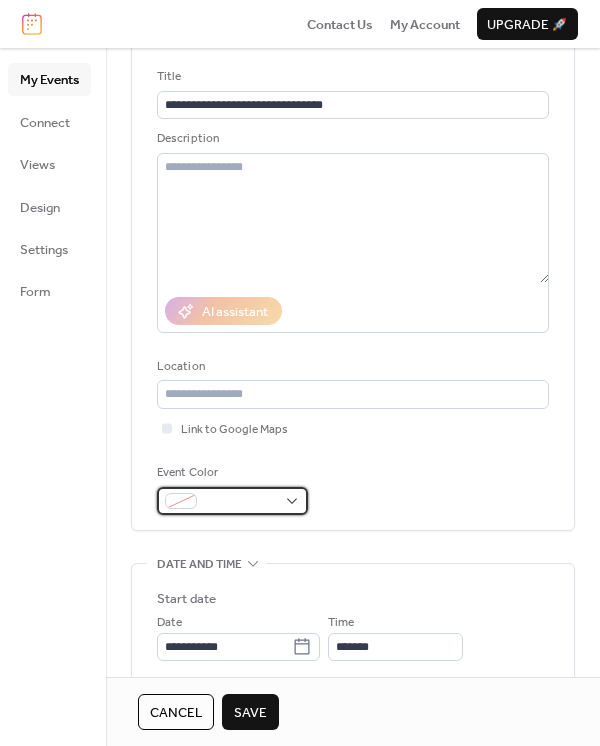click at bounding box center (240, 502) 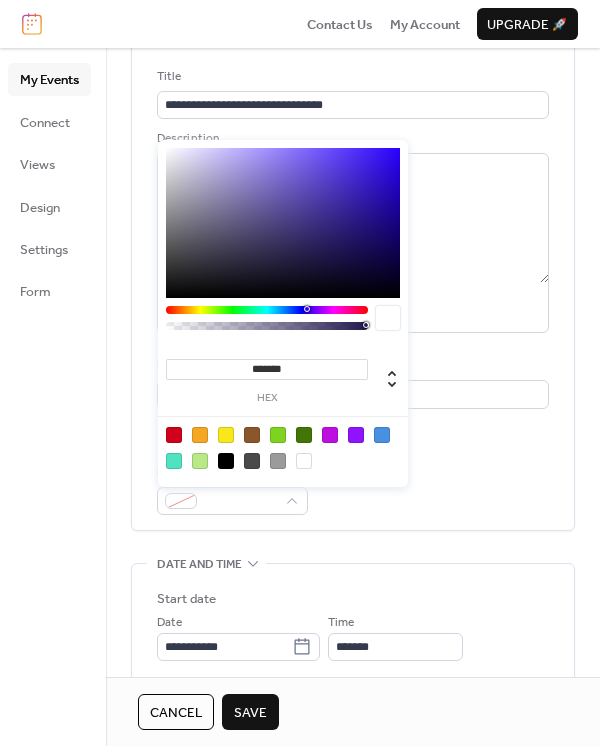 click at bounding box center [200, 461] 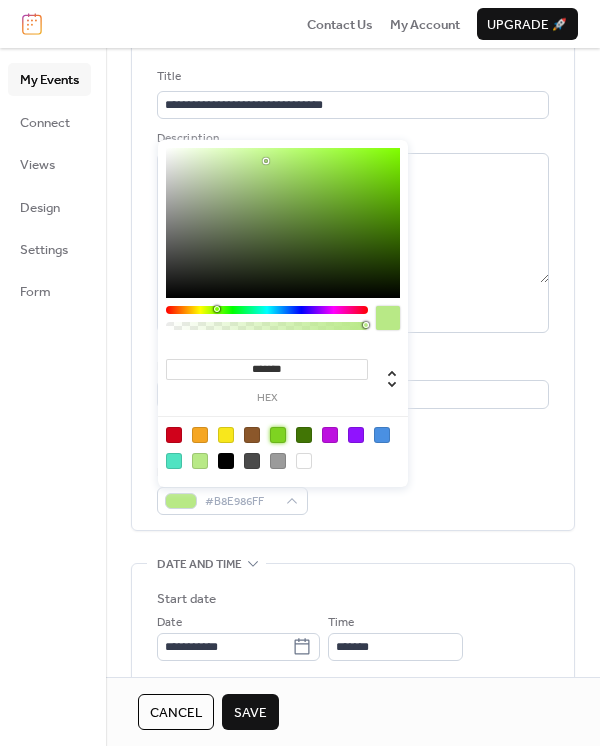 click at bounding box center [278, 435] 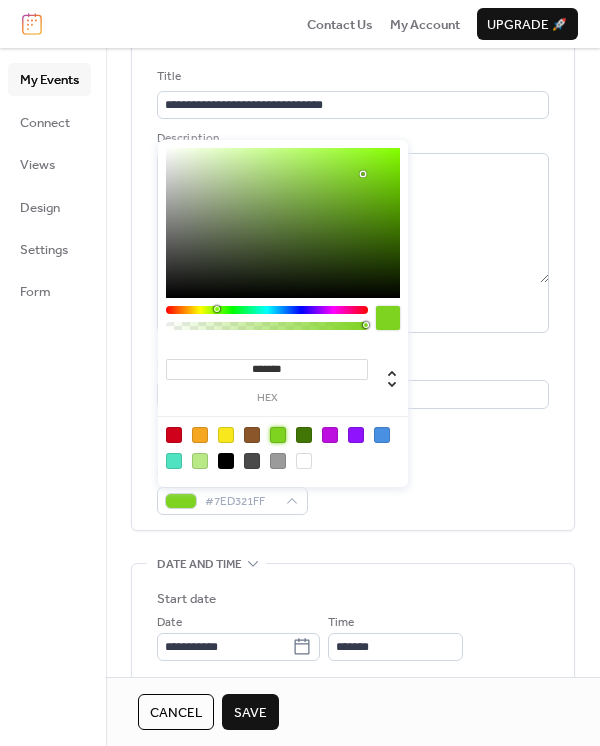 click on "**********" at bounding box center (353, 291) 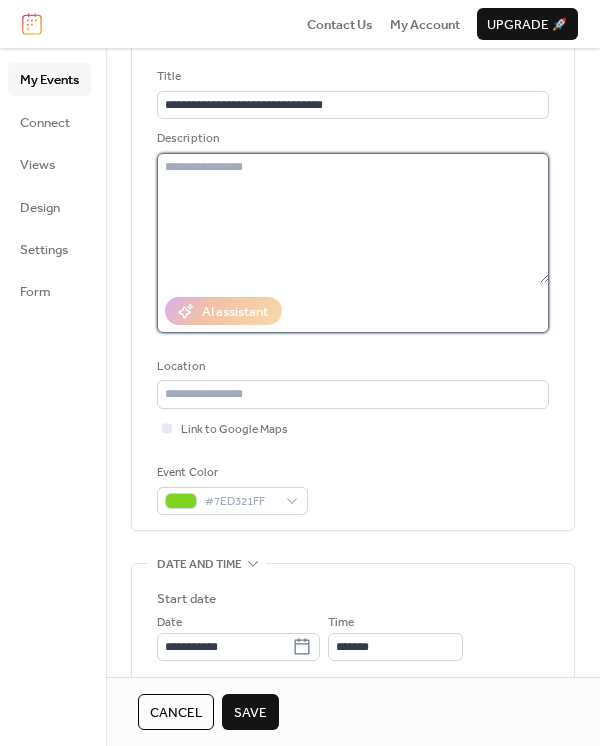 click at bounding box center (353, 218) 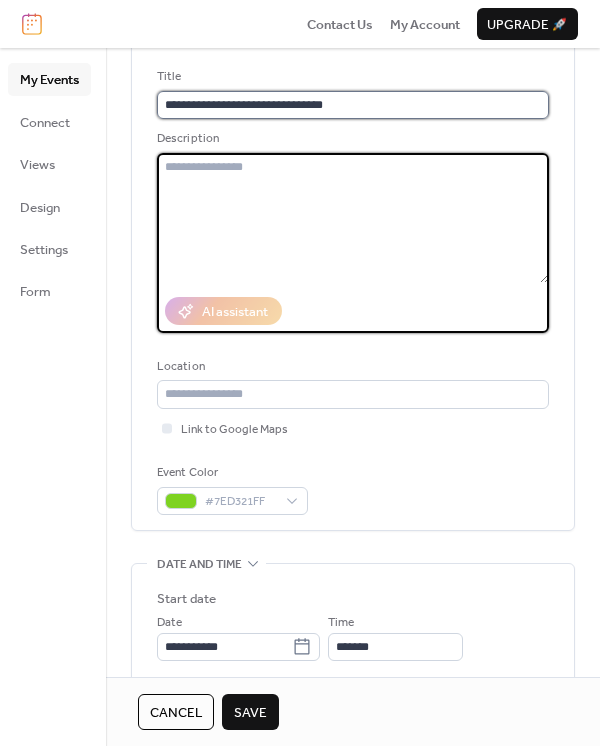 click on "**********" at bounding box center (353, 105) 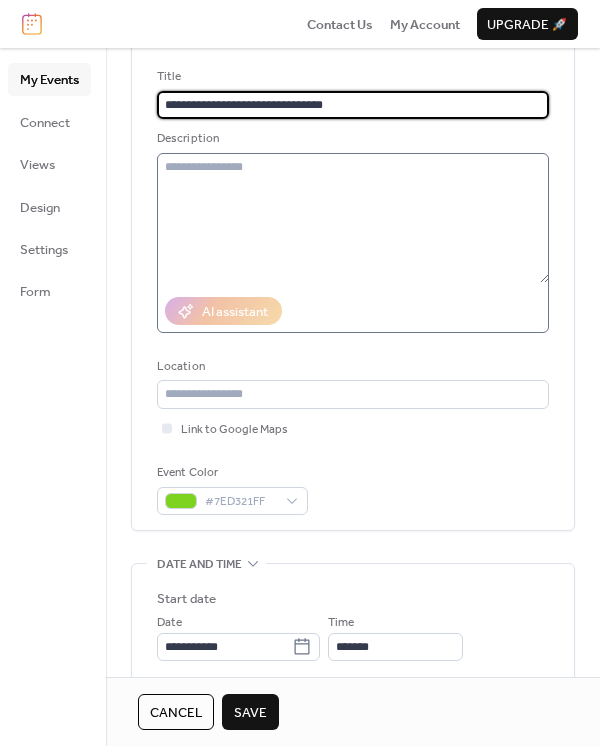 type on "**********" 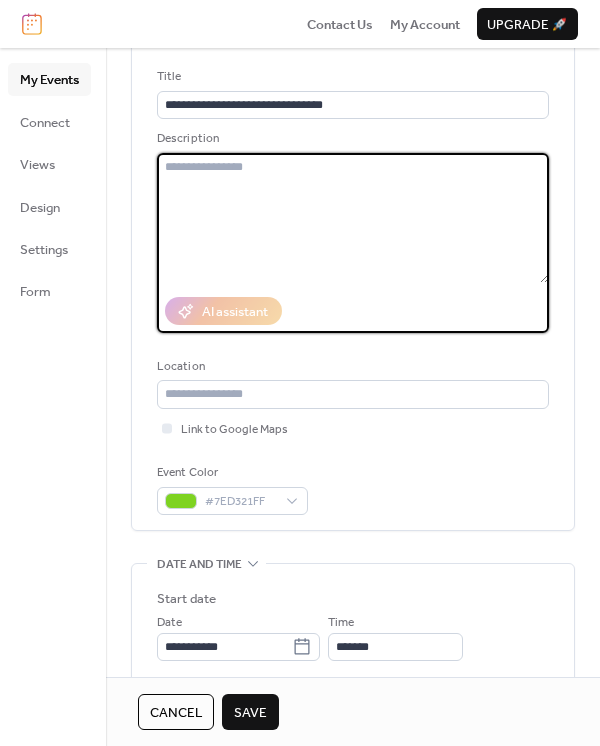 click at bounding box center [353, 218] 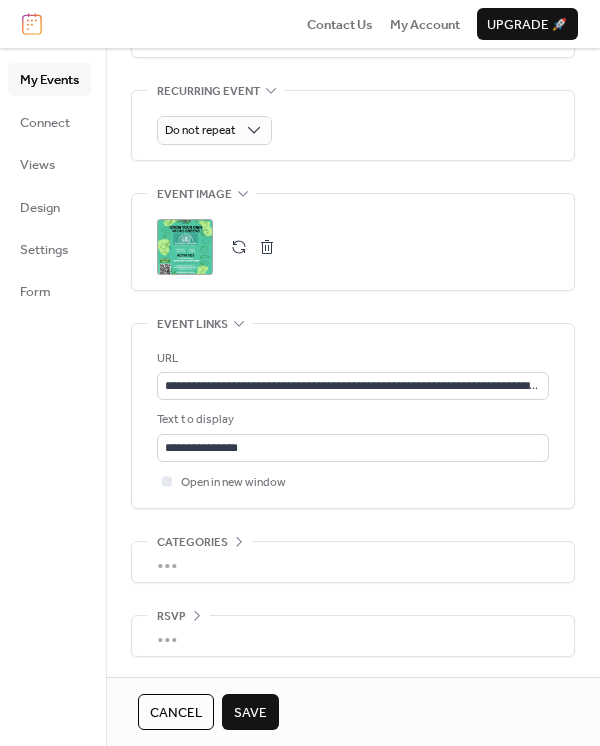 scroll, scrollTop: 926, scrollLeft: 0, axis: vertical 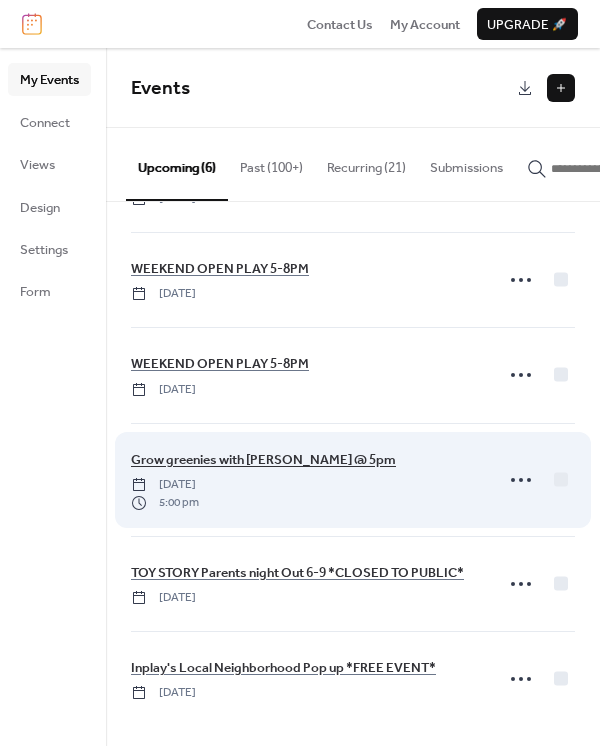 click on "Grow greenies with [PERSON_NAME] @ 5pm" at bounding box center [263, 460] 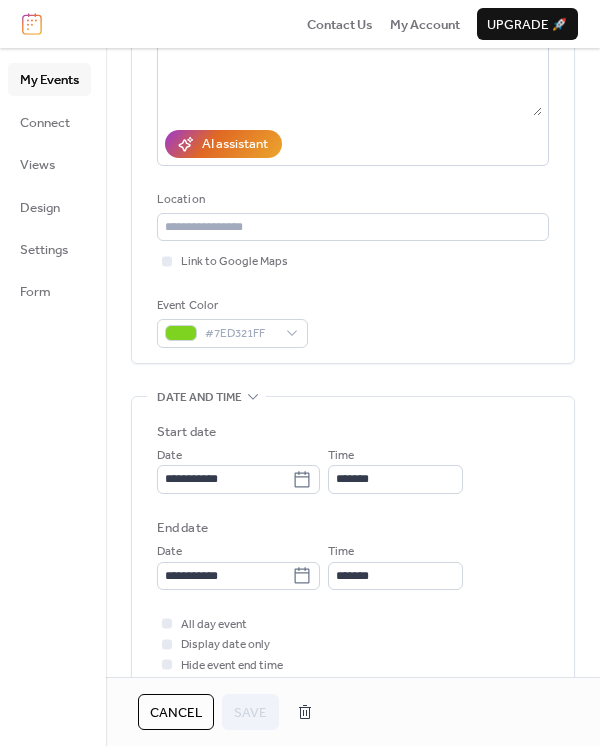 scroll, scrollTop: 450, scrollLeft: 0, axis: vertical 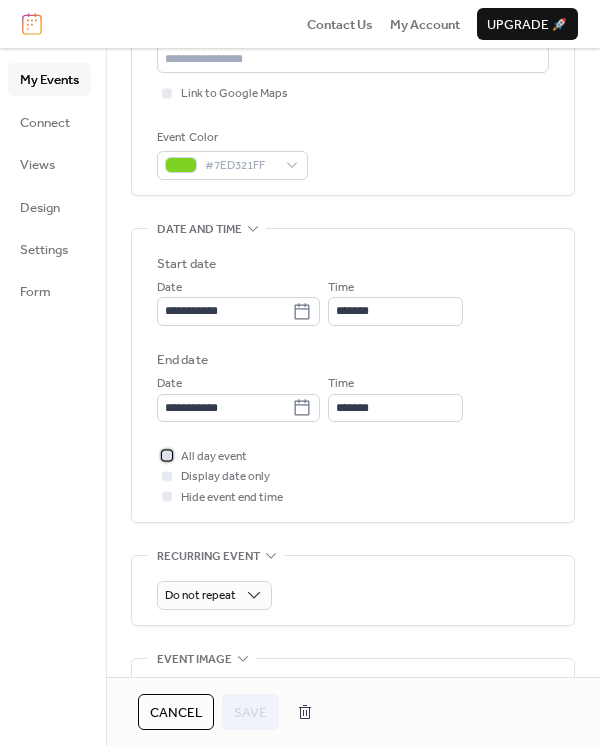 click on "All day event" at bounding box center [214, 457] 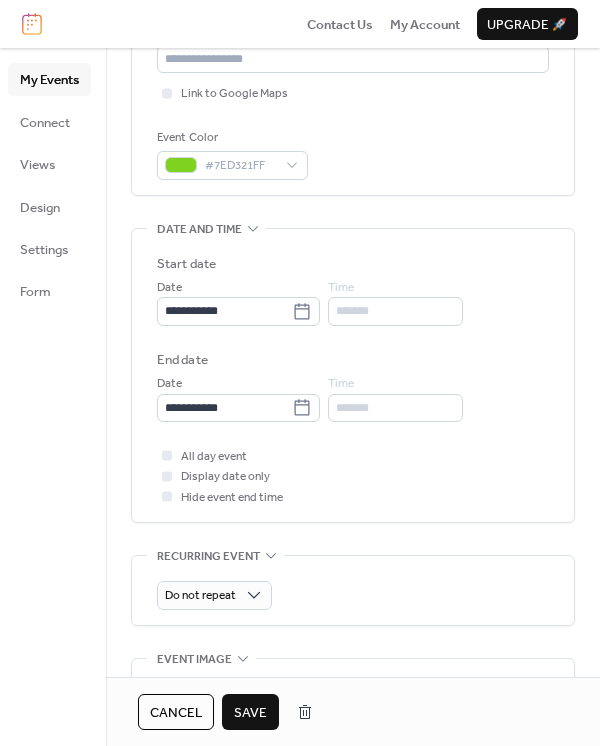 click on "Save" at bounding box center [250, 712] 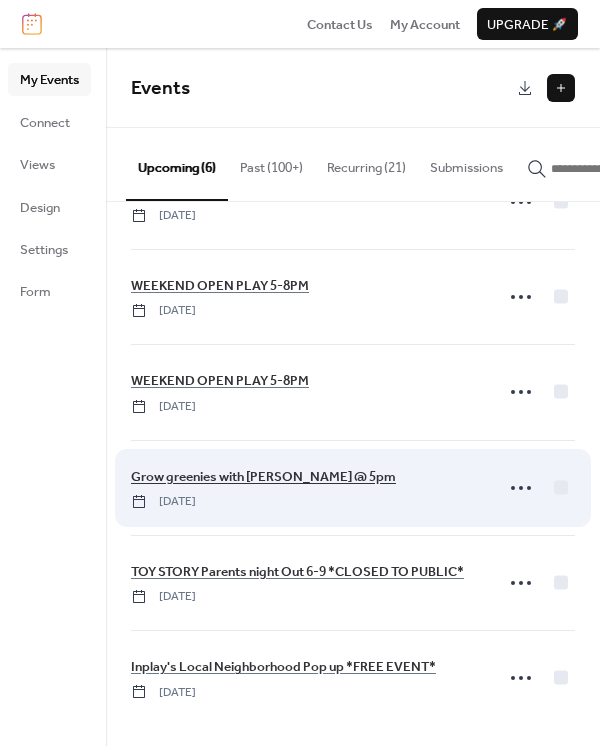 scroll, scrollTop: 70, scrollLeft: 0, axis: vertical 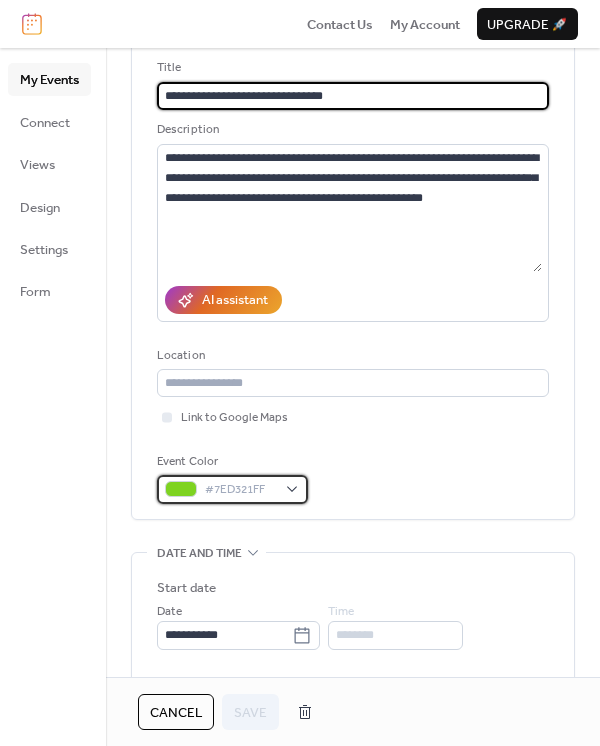 click on "#7ED321FF" at bounding box center [232, 489] 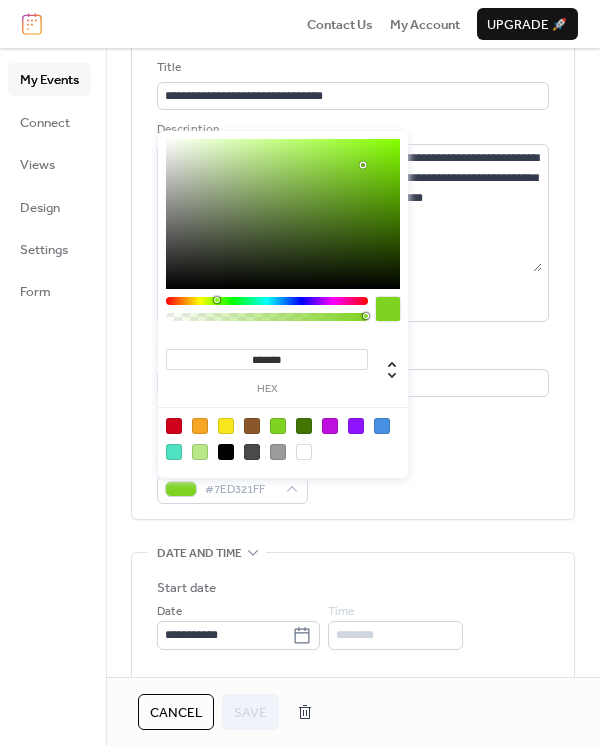 click at bounding box center [200, 452] 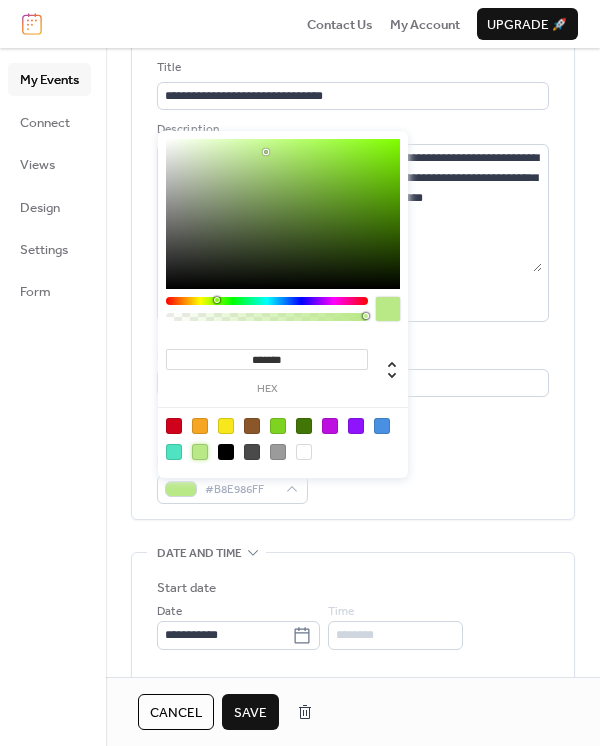 click at bounding box center [304, 426] 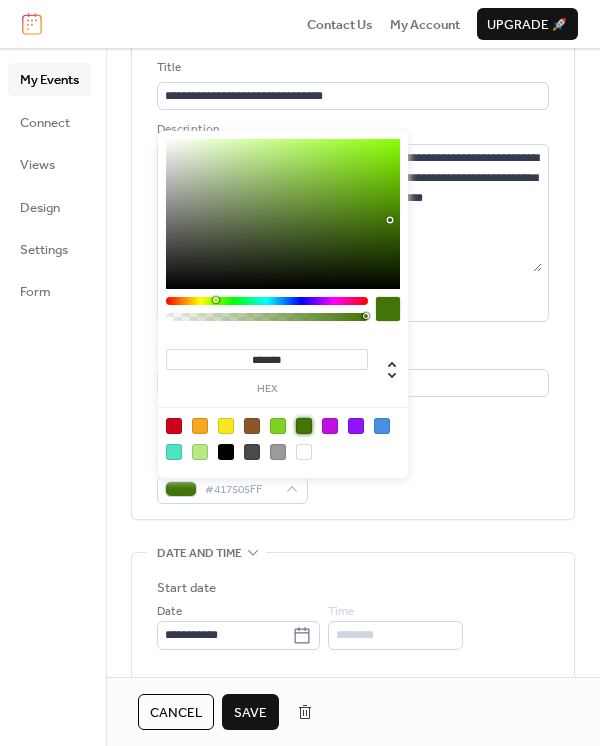 type on "*******" 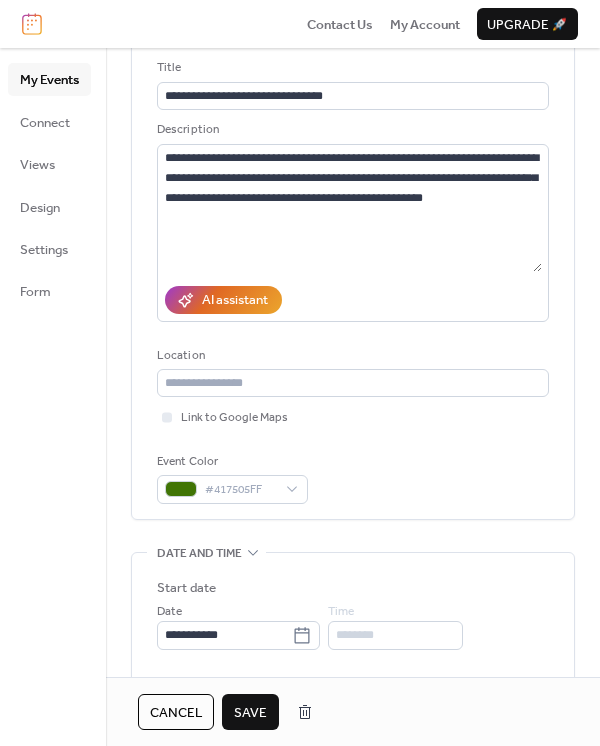 click on "Save" at bounding box center [250, 712] 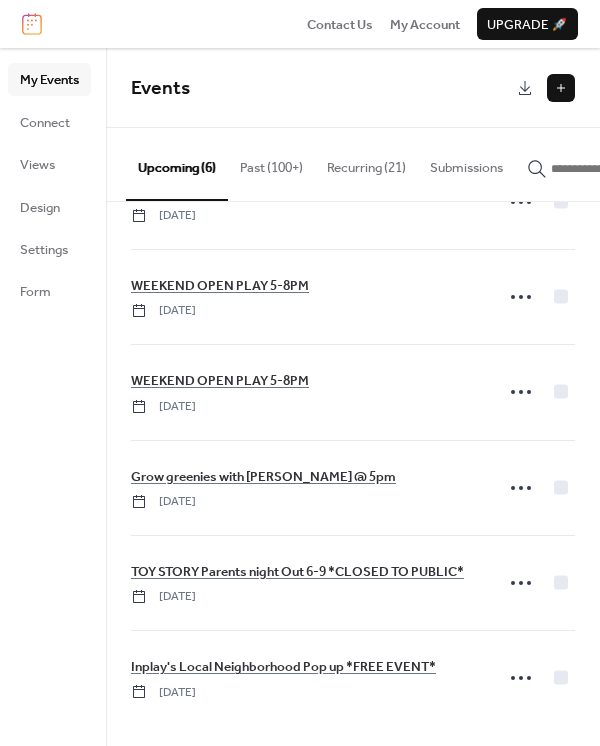 scroll, scrollTop: 70, scrollLeft: 0, axis: vertical 